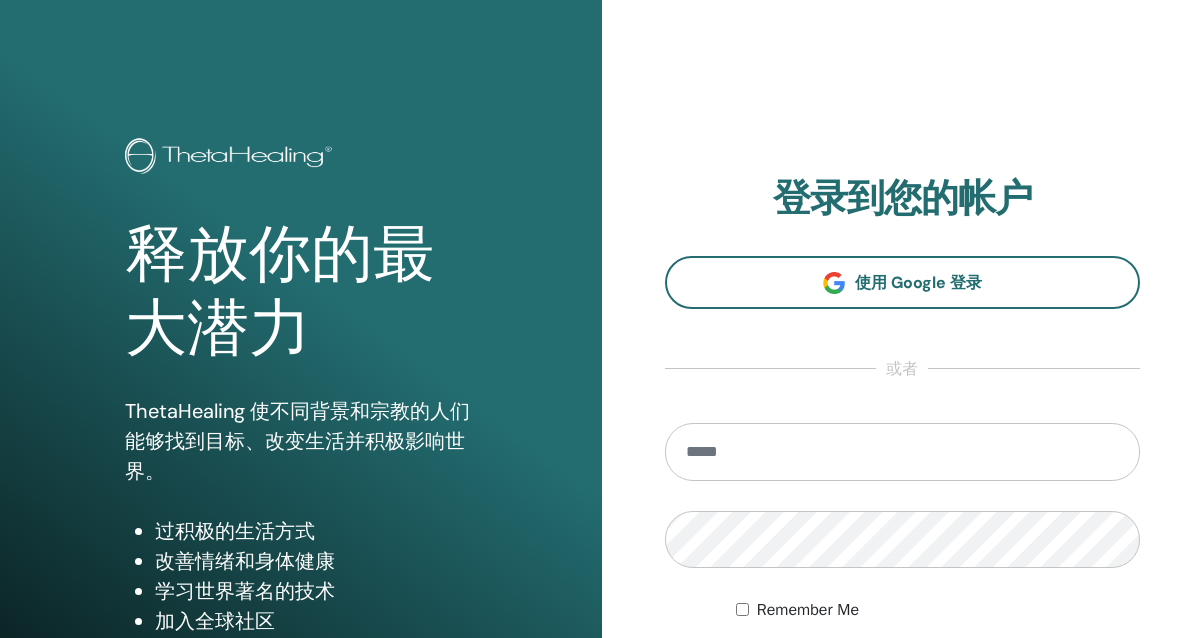 scroll, scrollTop: 0, scrollLeft: 0, axis: both 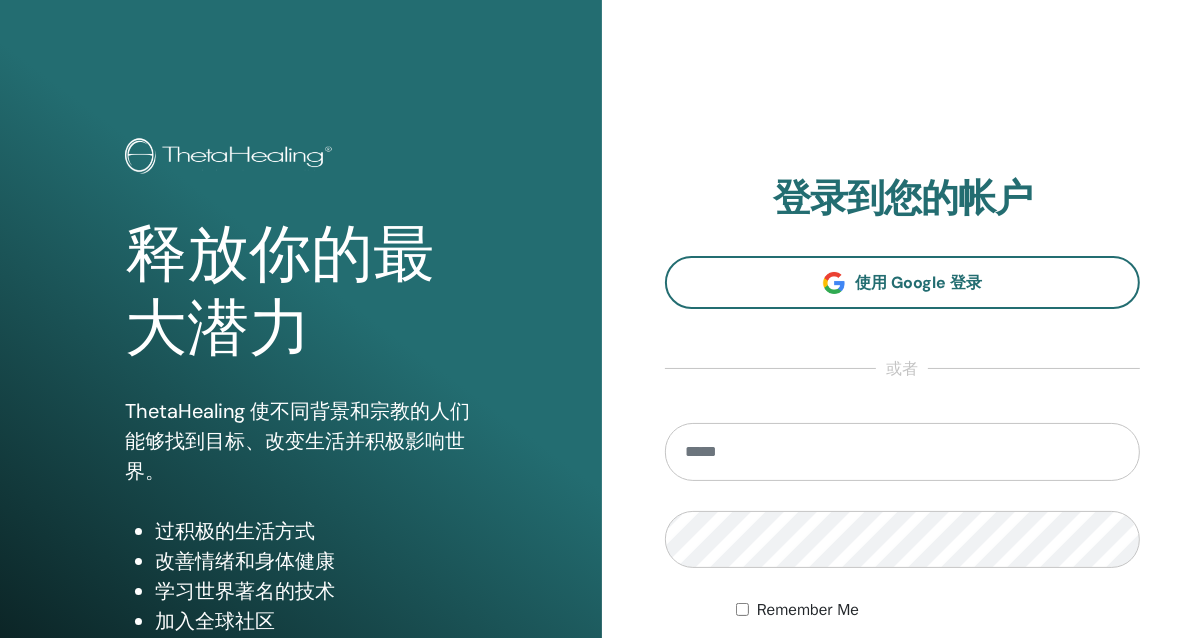 click at bounding box center (903, 452) 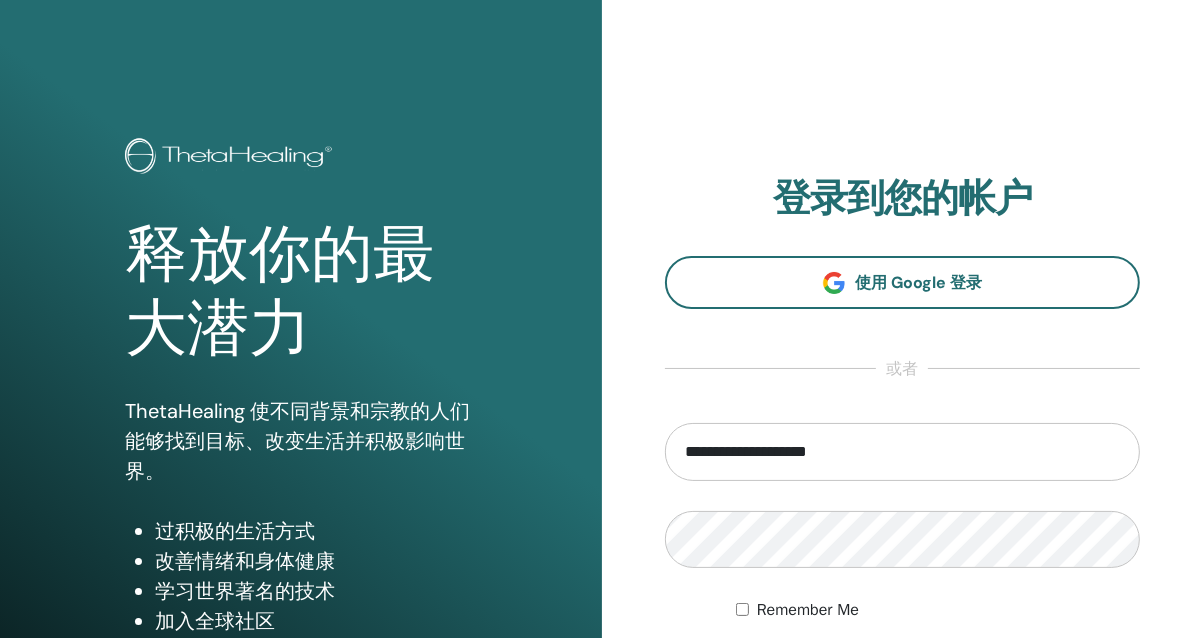 type on "**********" 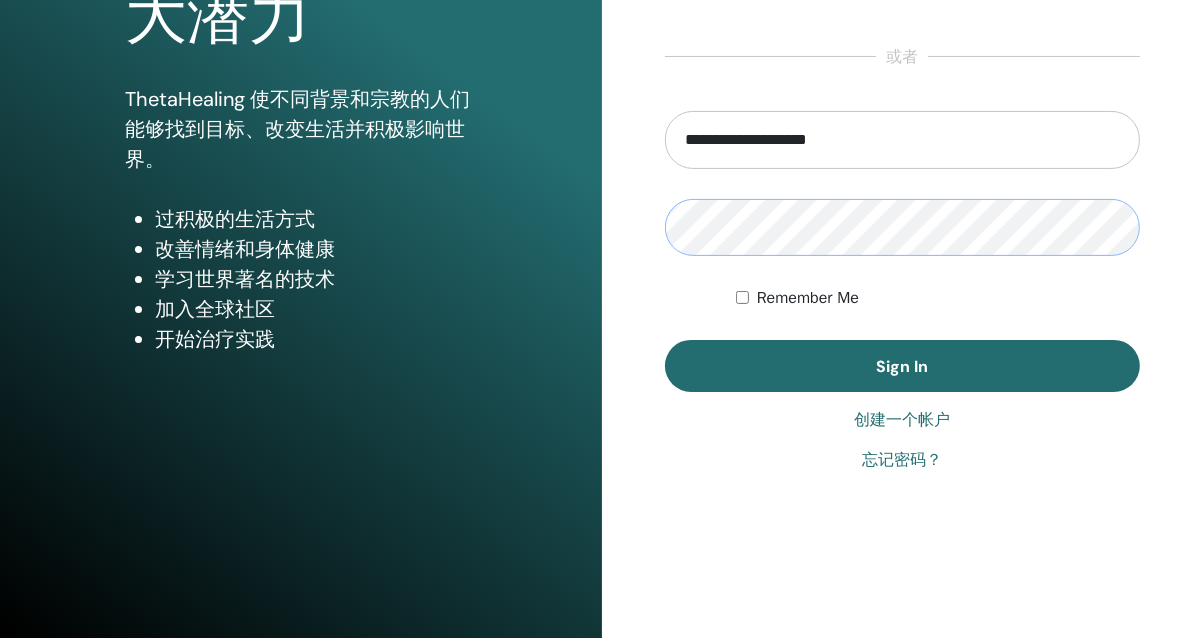 scroll, scrollTop: 321, scrollLeft: 0, axis: vertical 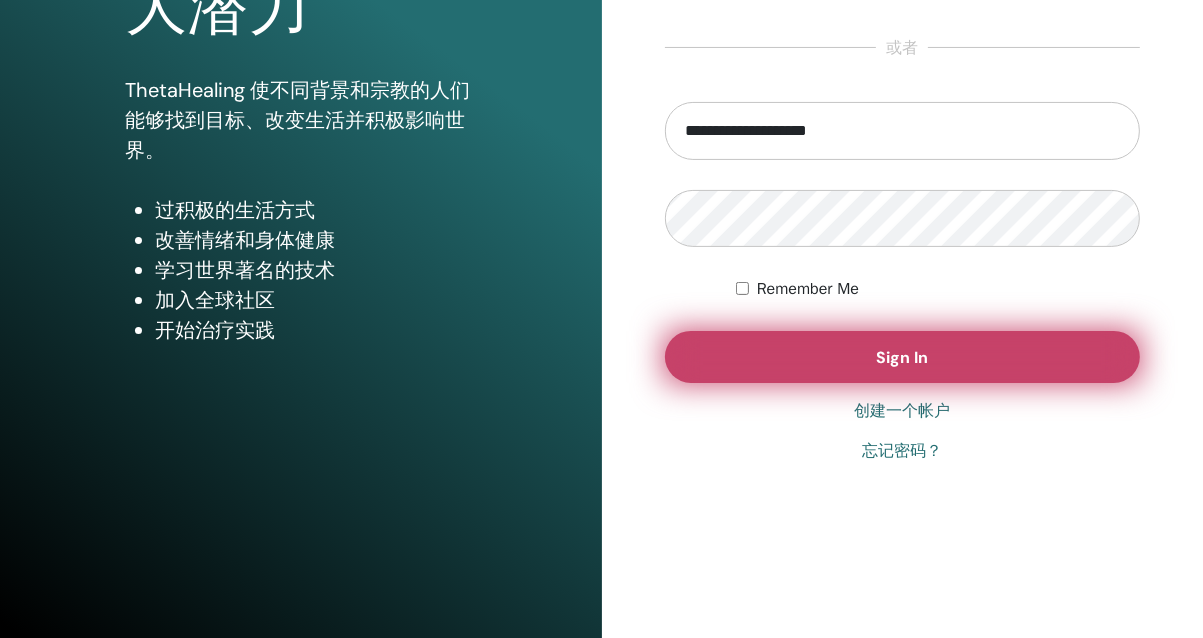 click on "Sign In" at bounding box center (903, 357) 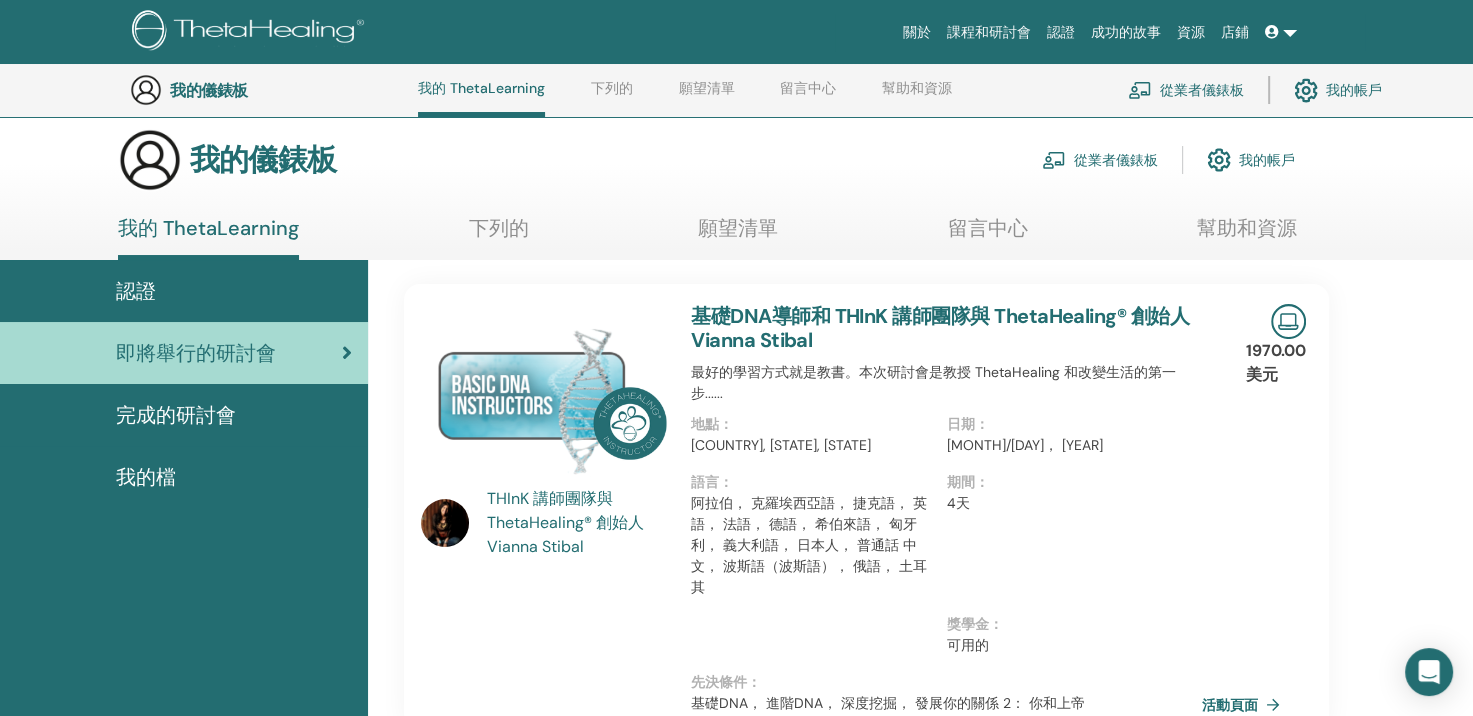 scroll, scrollTop: 0, scrollLeft: 0, axis: both 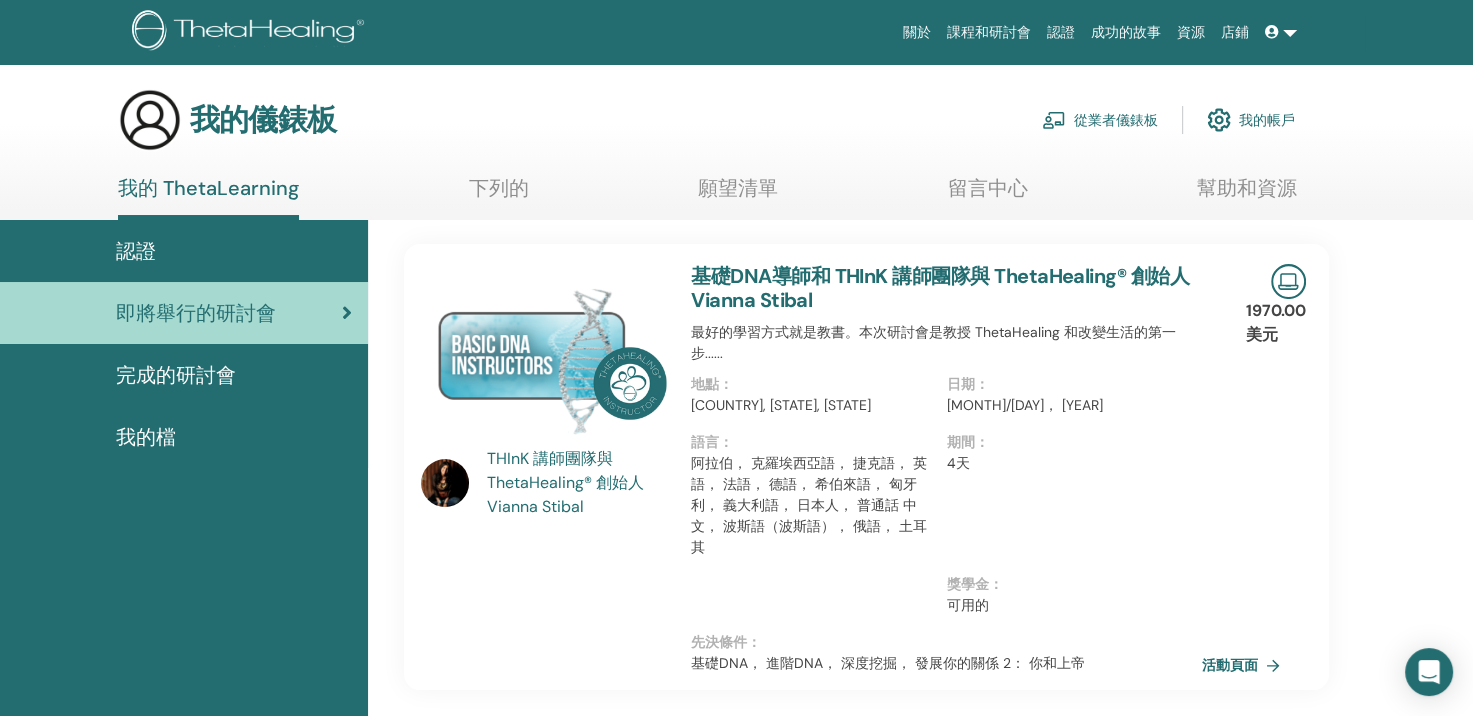 click on "我的檔" at bounding box center [146, 437] 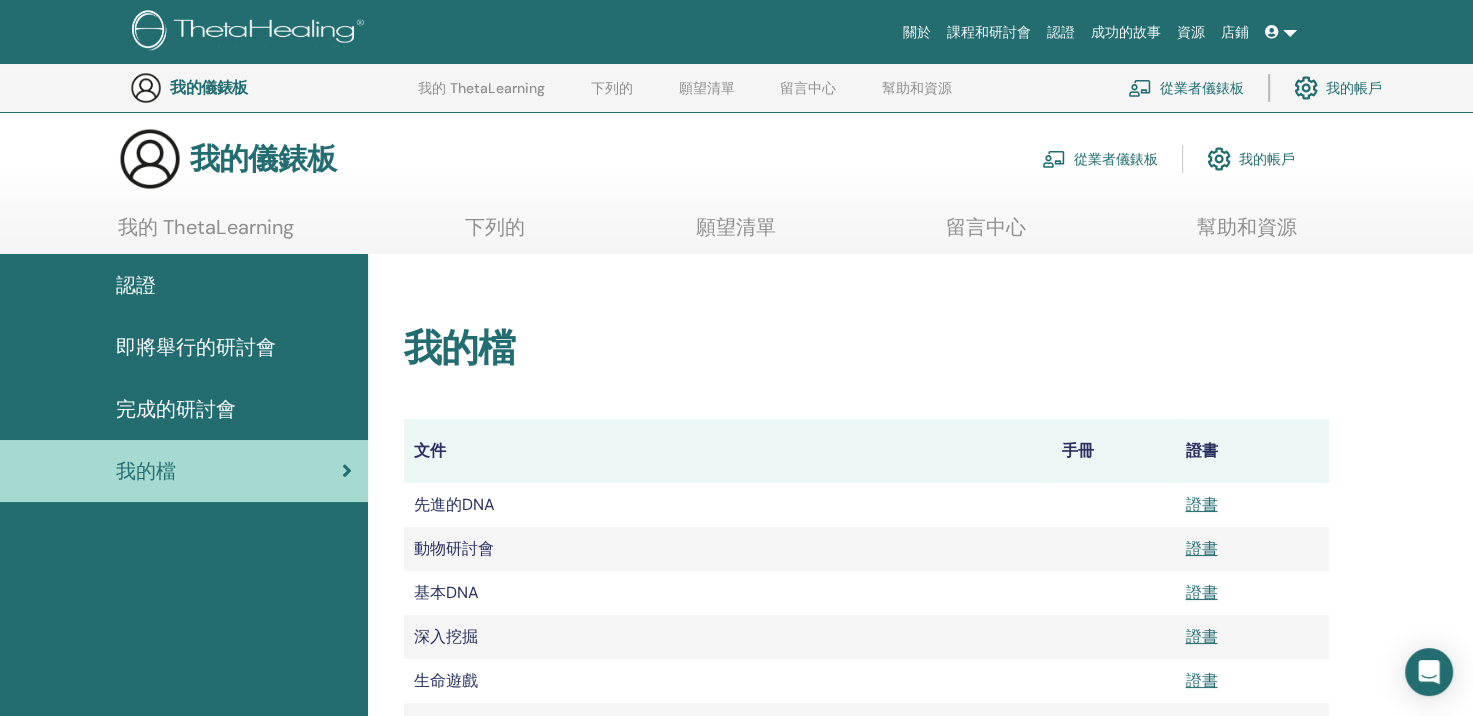 scroll, scrollTop: 0, scrollLeft: 0, axis: both 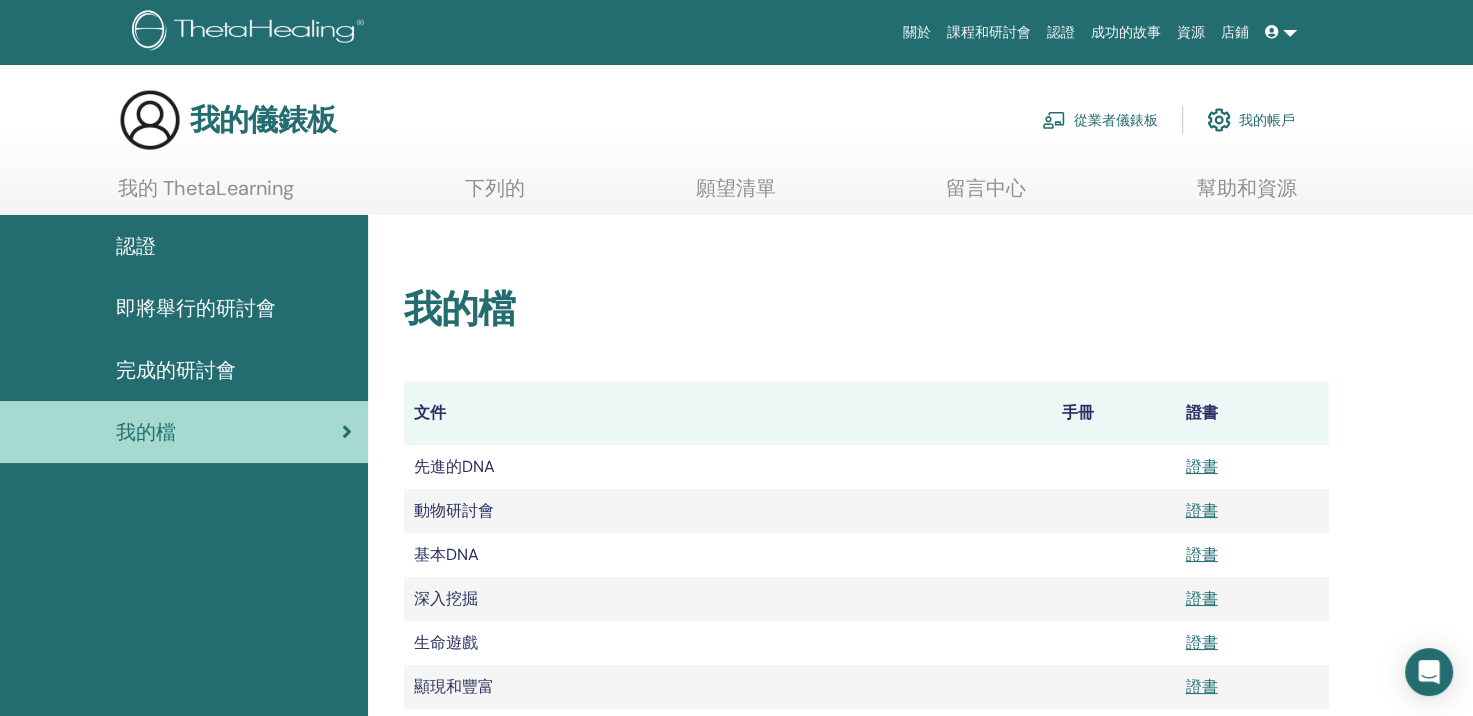 click on "認證" at bounding box center (136, 246) 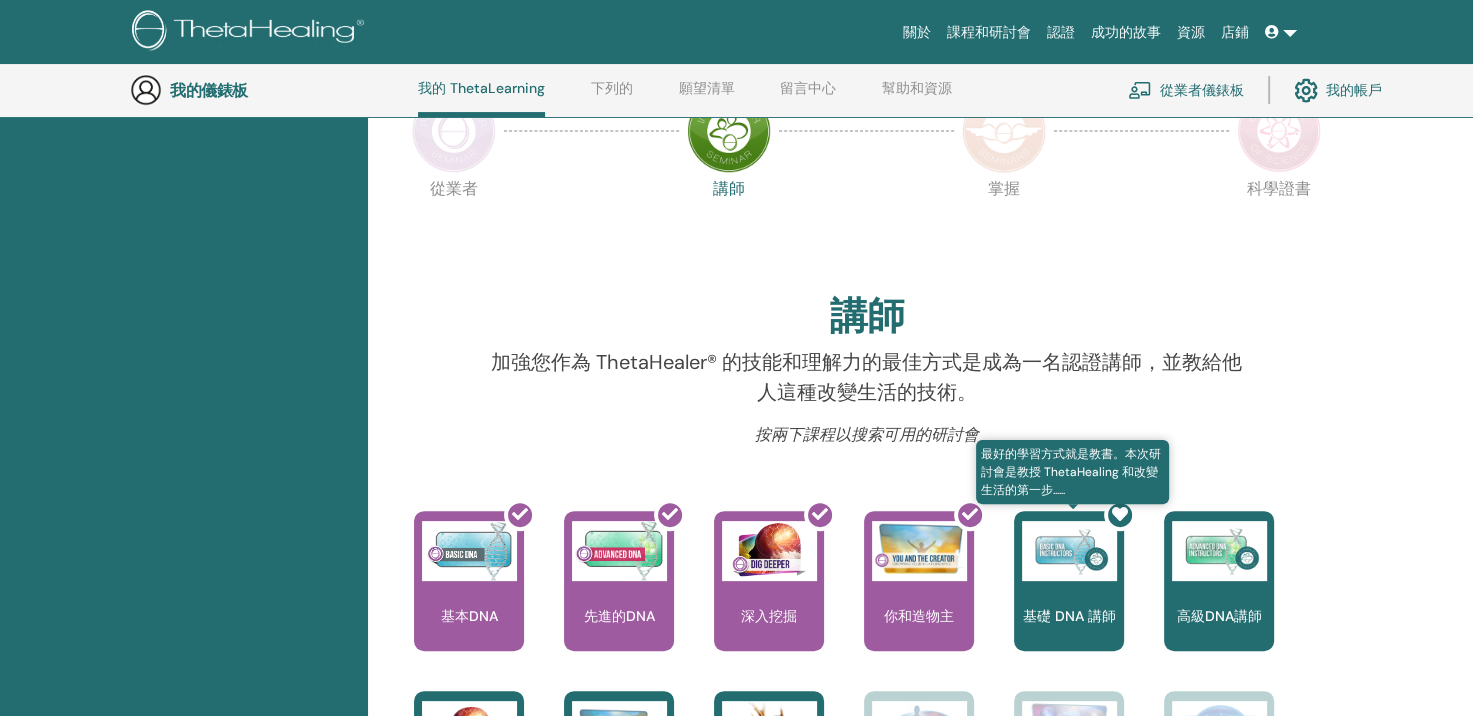 scroll, scrollTop: 452, scrollLeft: 0, axis: vertical 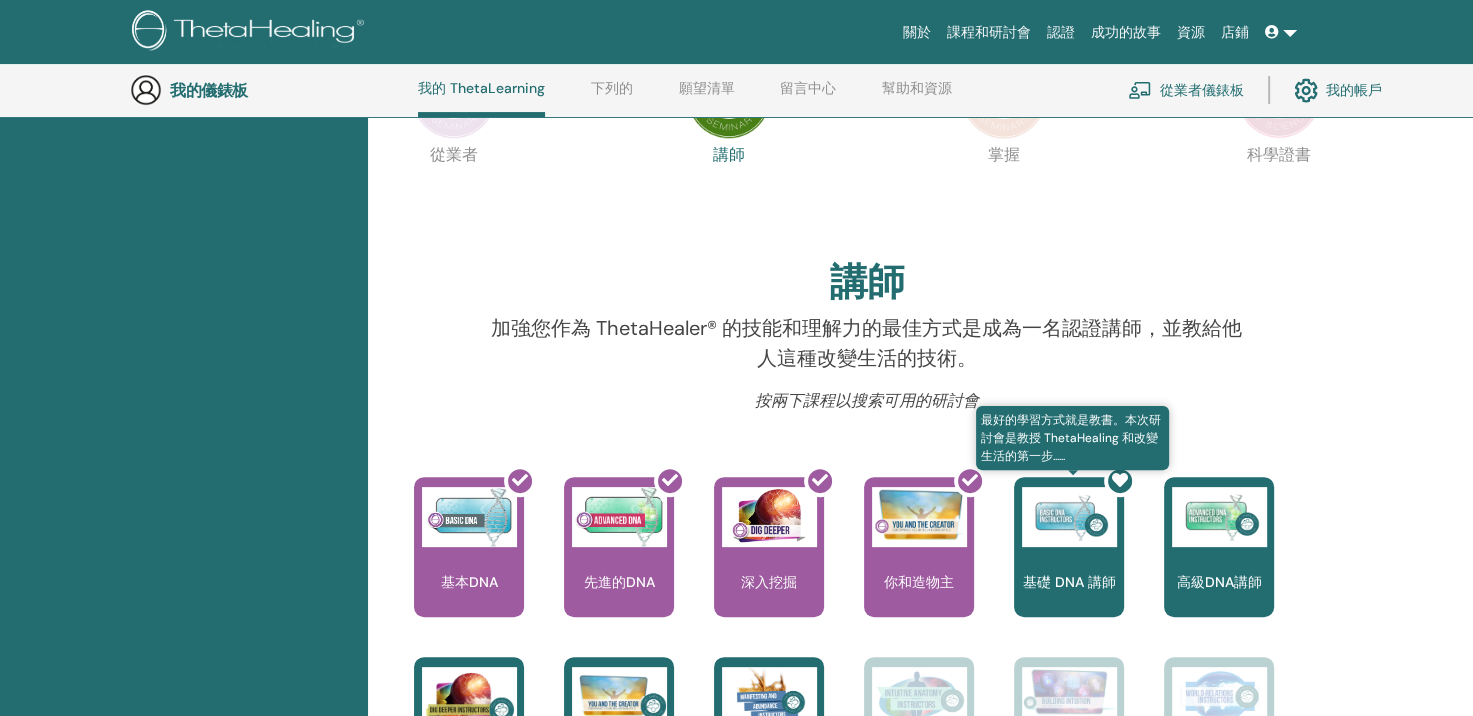 click at bounding box center [1081, 555] 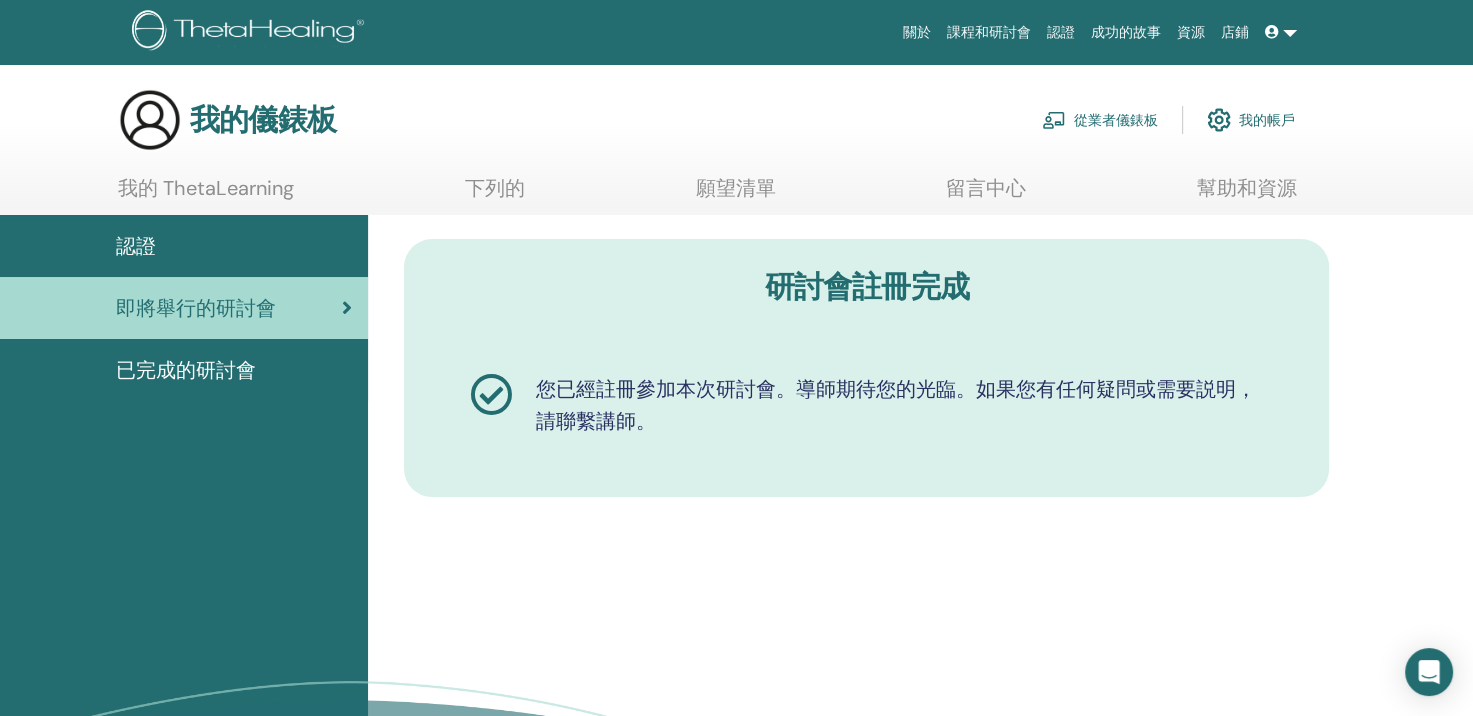 scroll, scrollTop: 100, scrollLeft: 0, axis: vertical 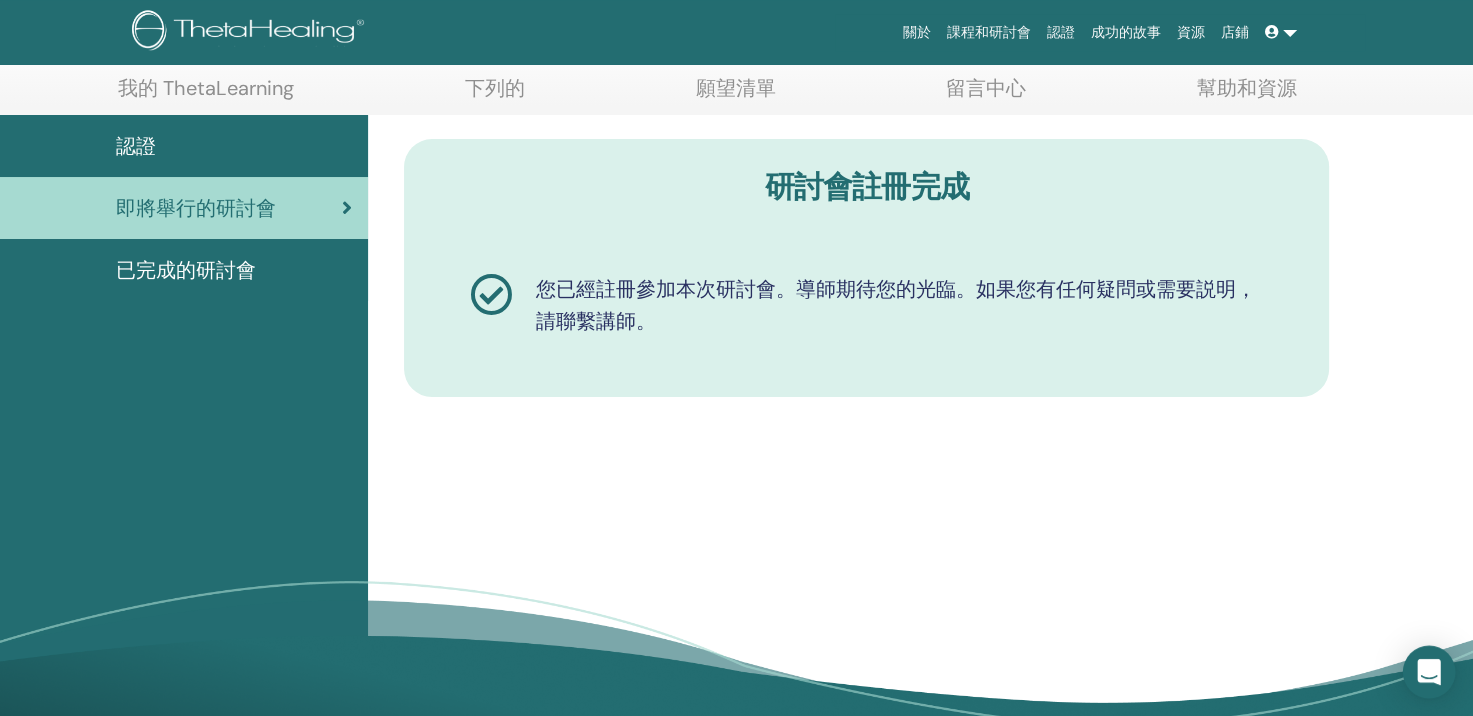 click 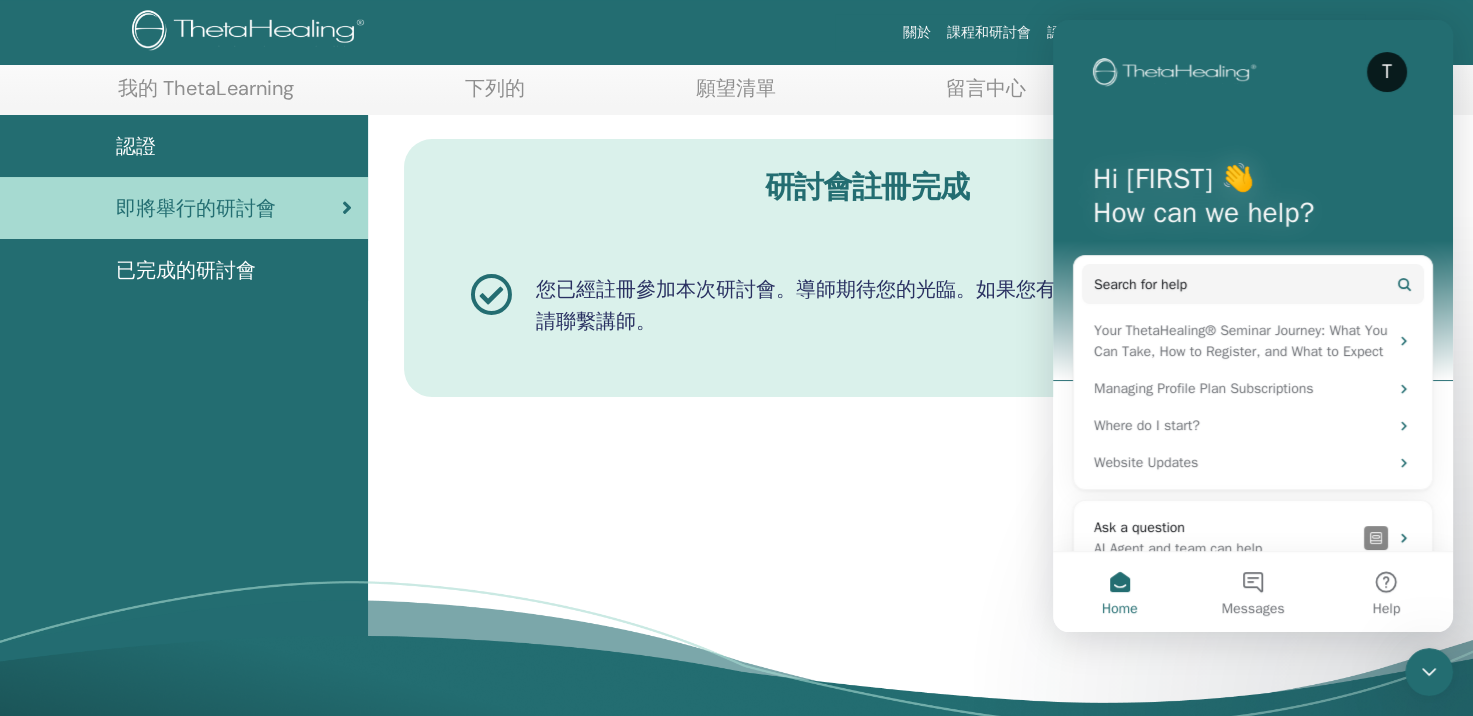 scroll, scrollTop: 0, scrollLeft: 0, axis: both 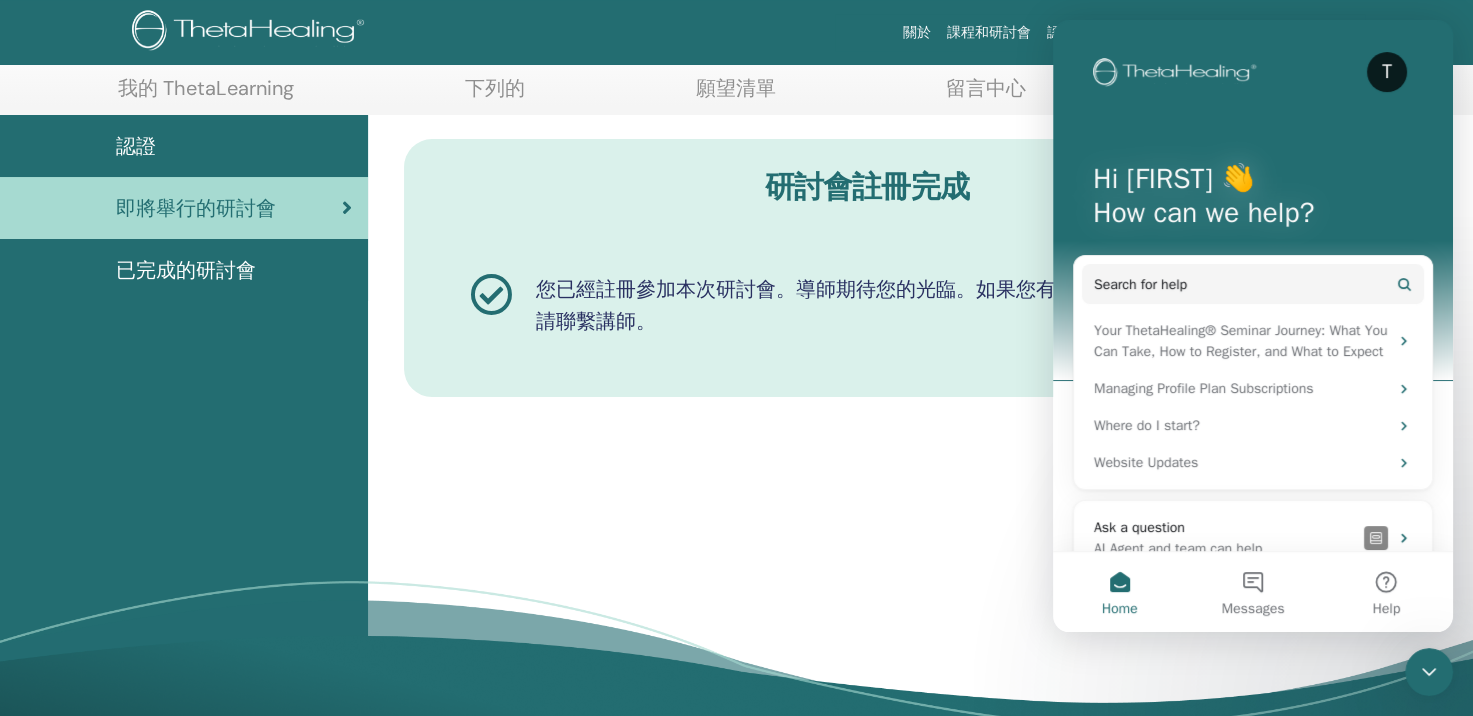 click on "研討會註冊完成
您已經註冊參加本次研討會。導師期待您的光臨。如果您有任何疑問或需要説明，請聯繫講師。" at bounding box center [920, 448] 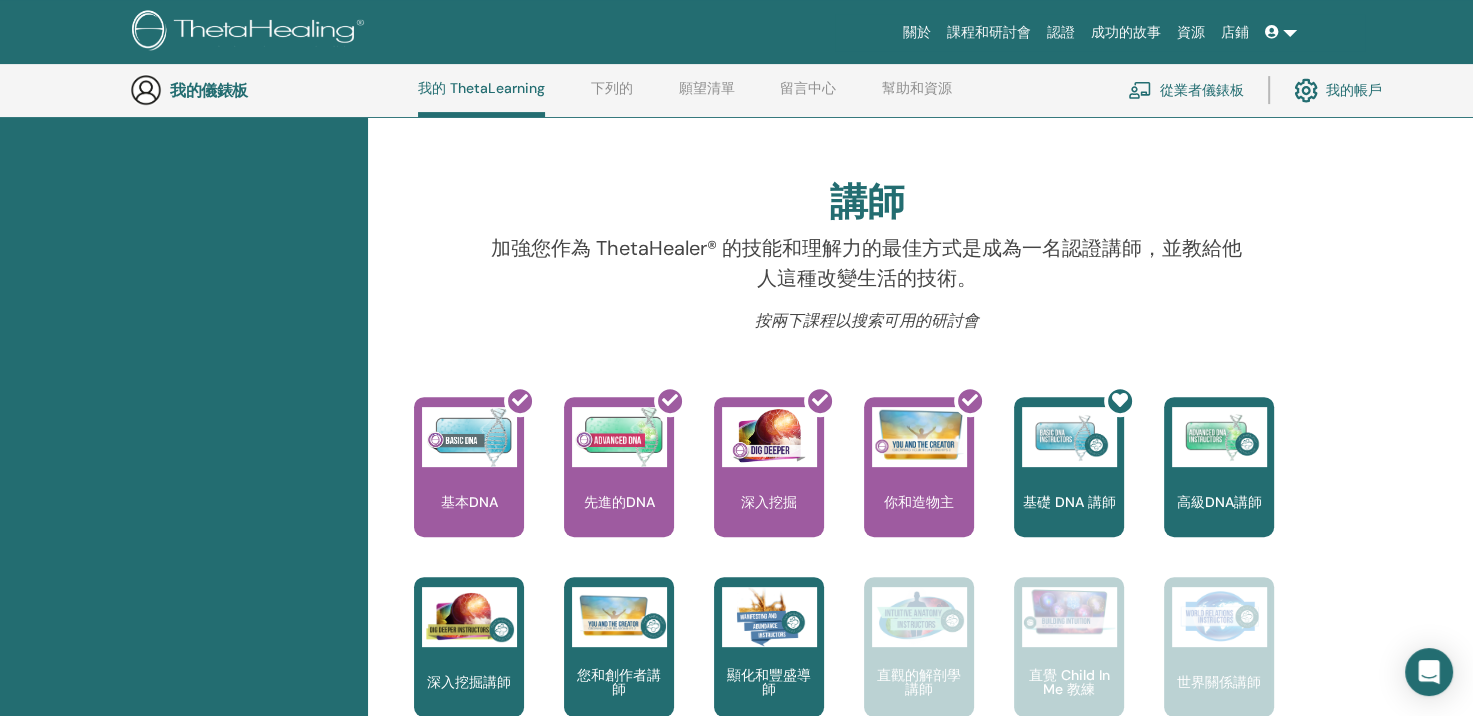 scroll, scrollTop: 552, scrollLeft: 0, axis: vertical 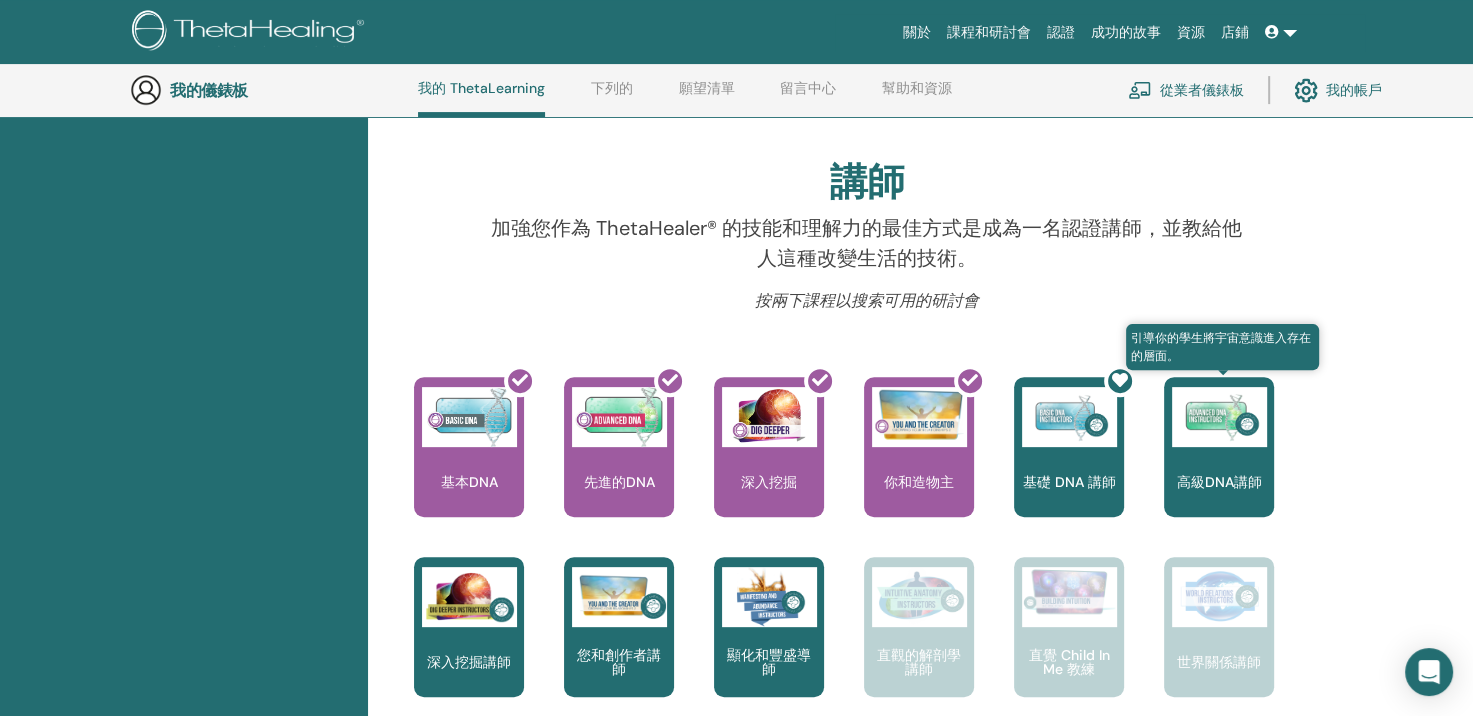 click at bounding box center [1219, 417] 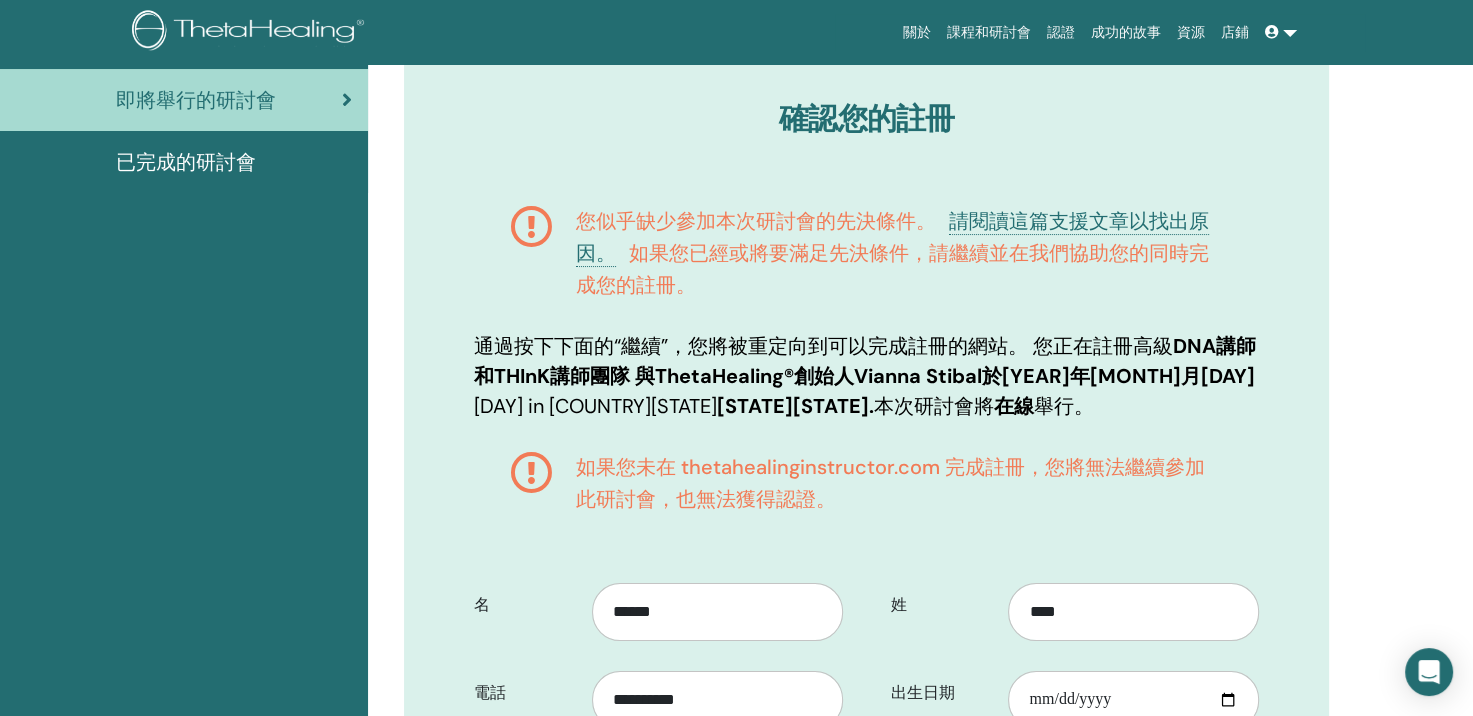scroll, scrollTop: 0, scrollLeft: 0, axis: both 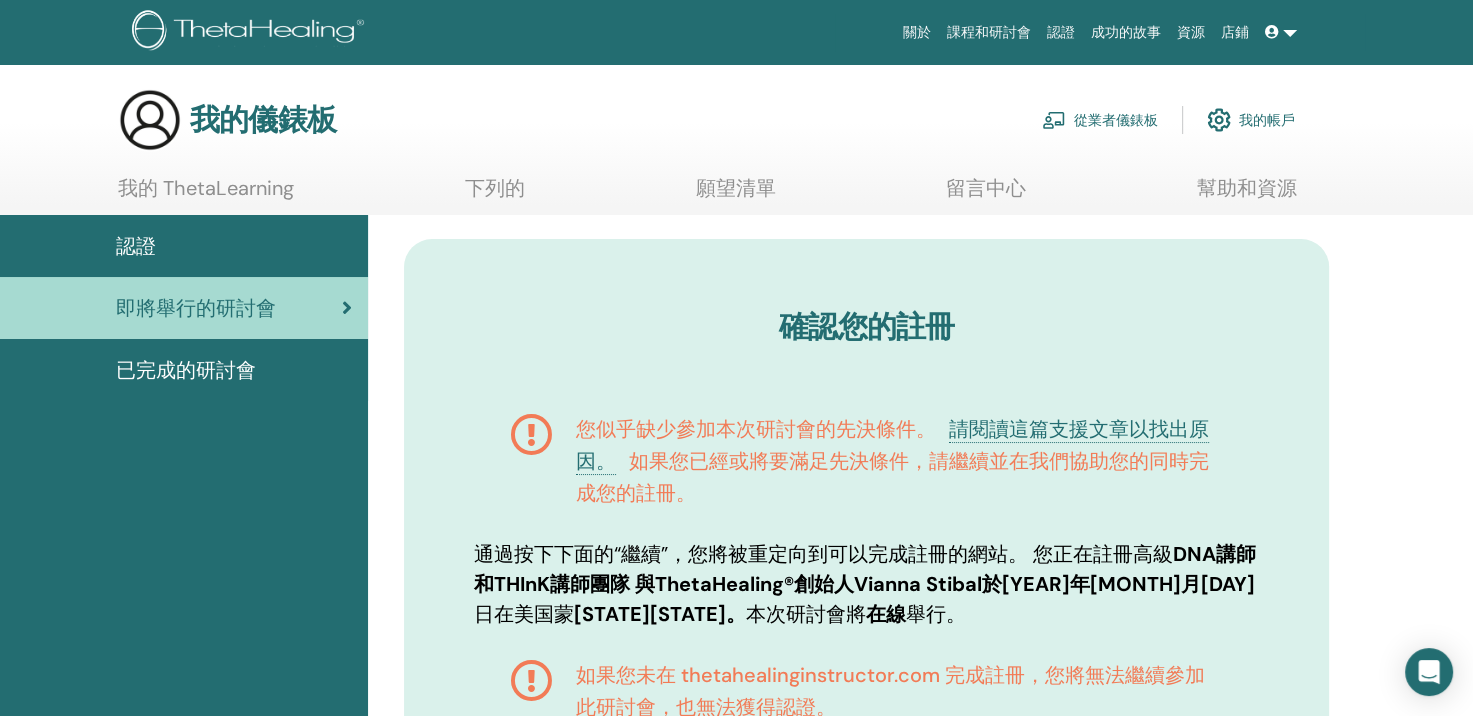 click on "已完成的研討會" at bounding box center [186, 370] 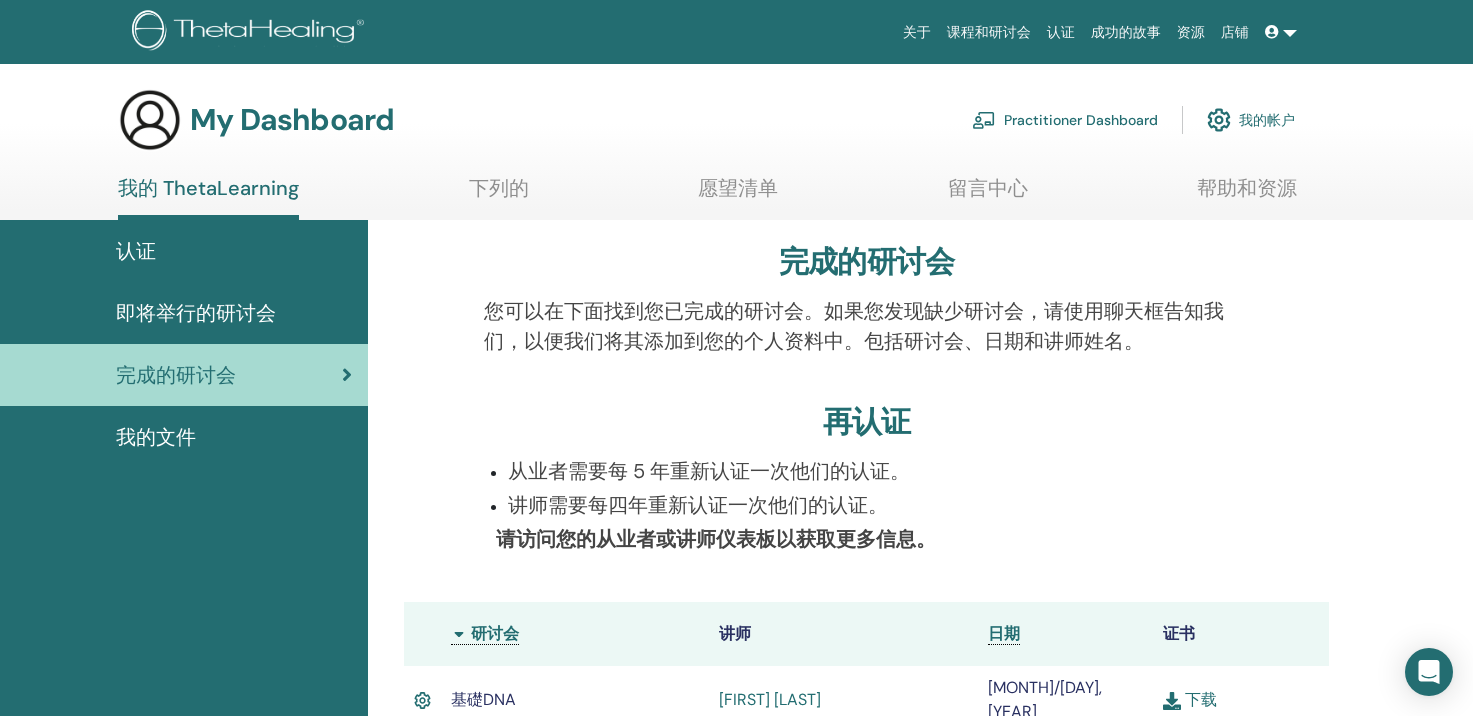 scroll, scrollTop: 0, scrollLeft: 0, axis: both 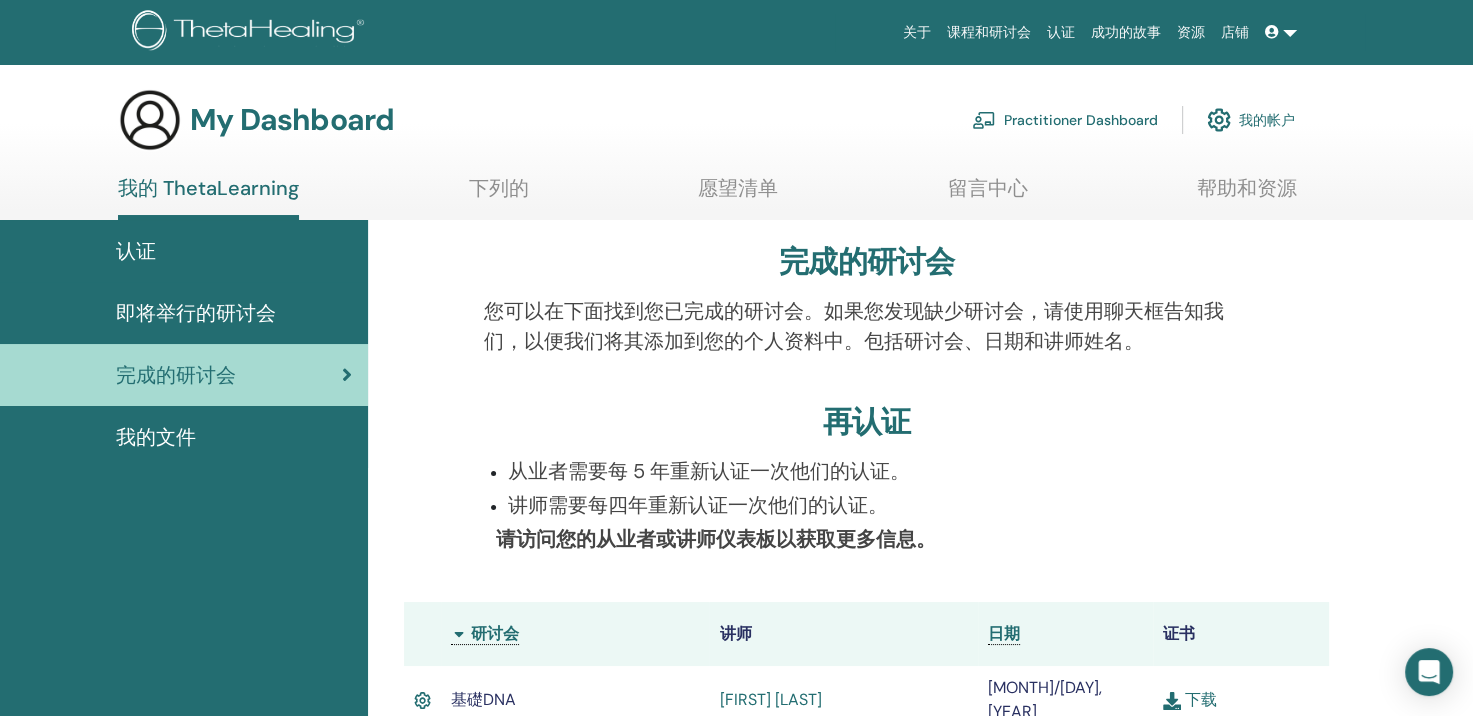 click on "认证" at bounding box center (184, 251) 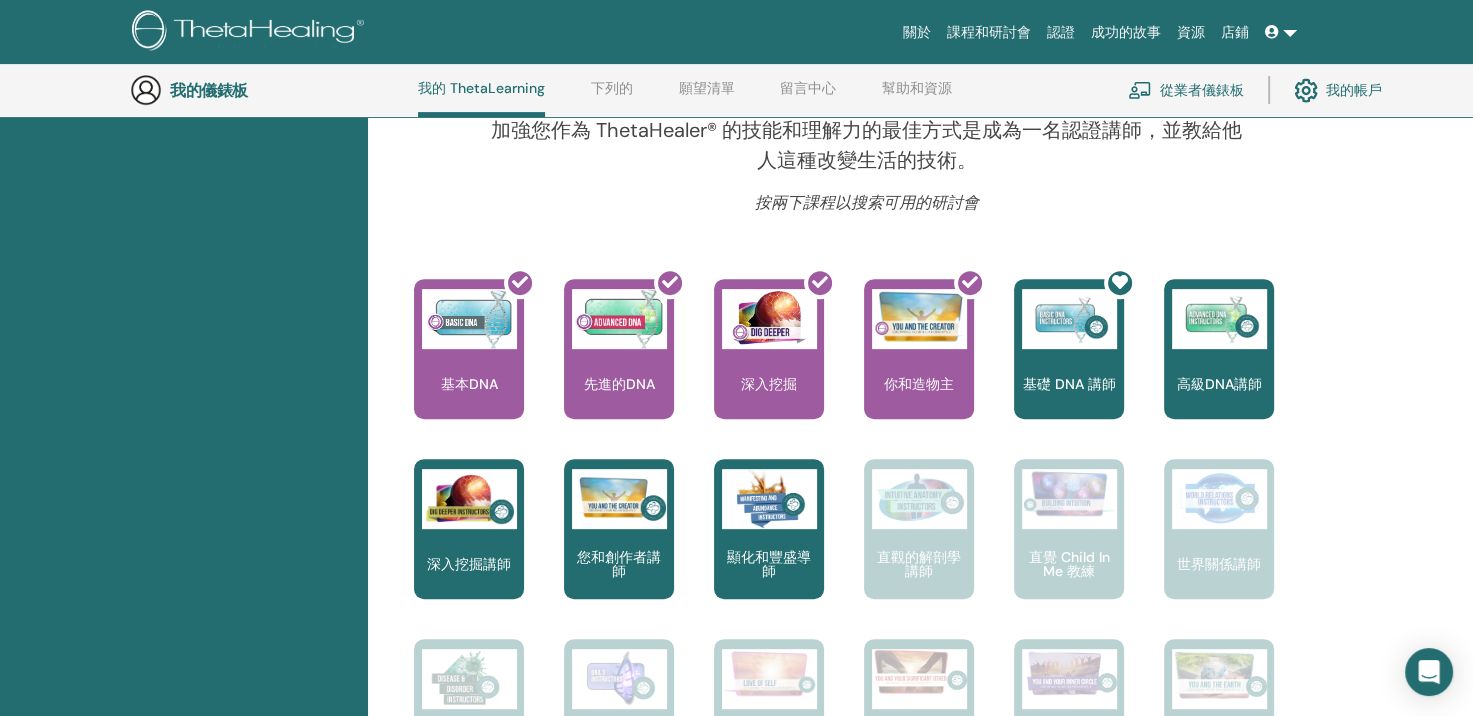 scroll, scrollTop: 652, scrollLeft: 0, axis: vertical 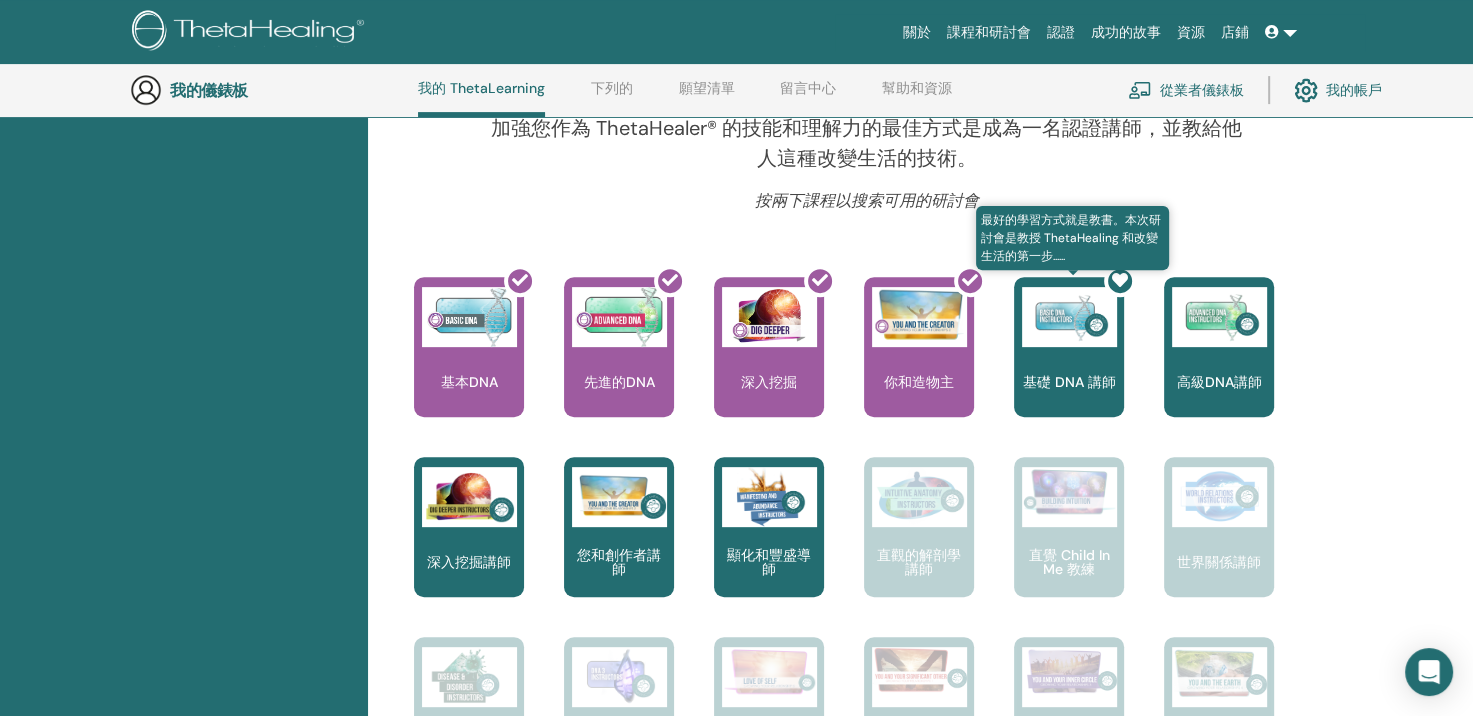 click at bounding box center (1081, 355) 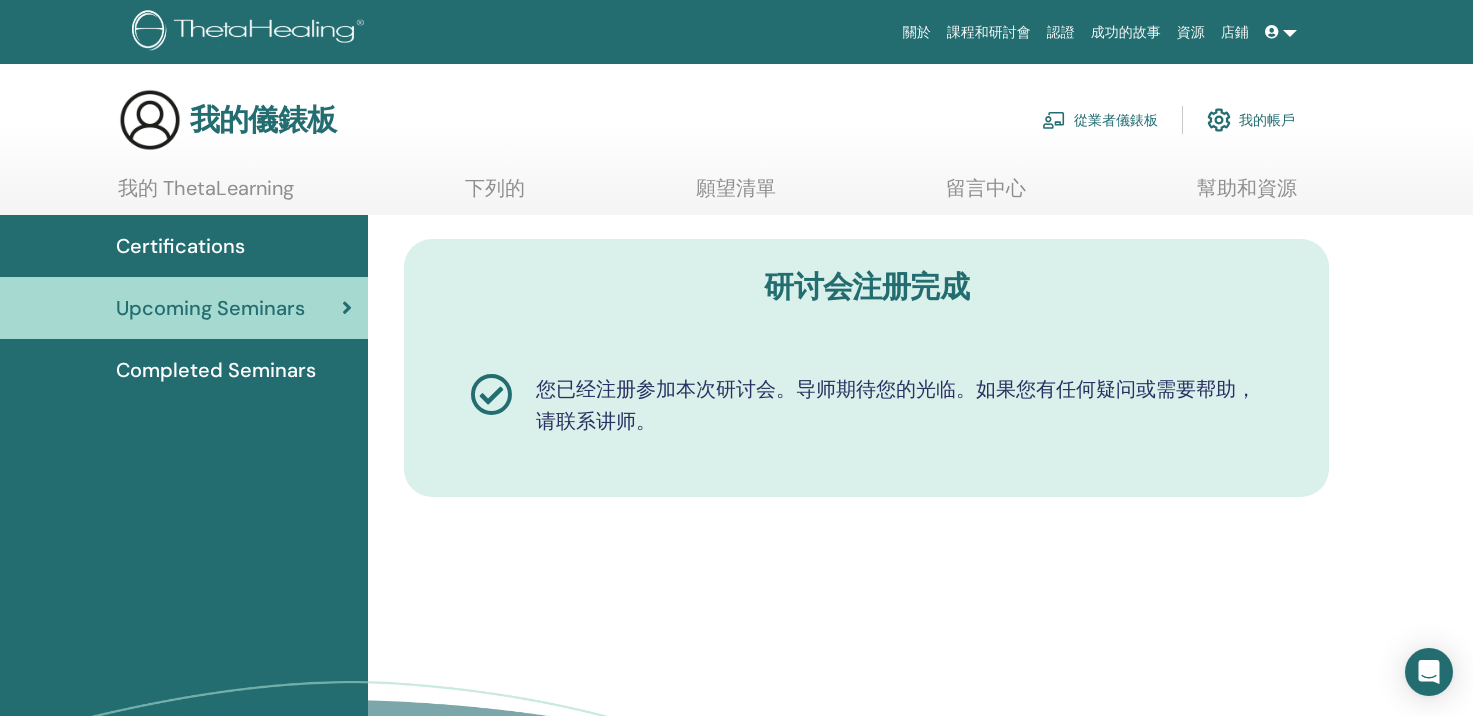 scroll, scrollTop: 0, scrollLeft: 0, axis: both 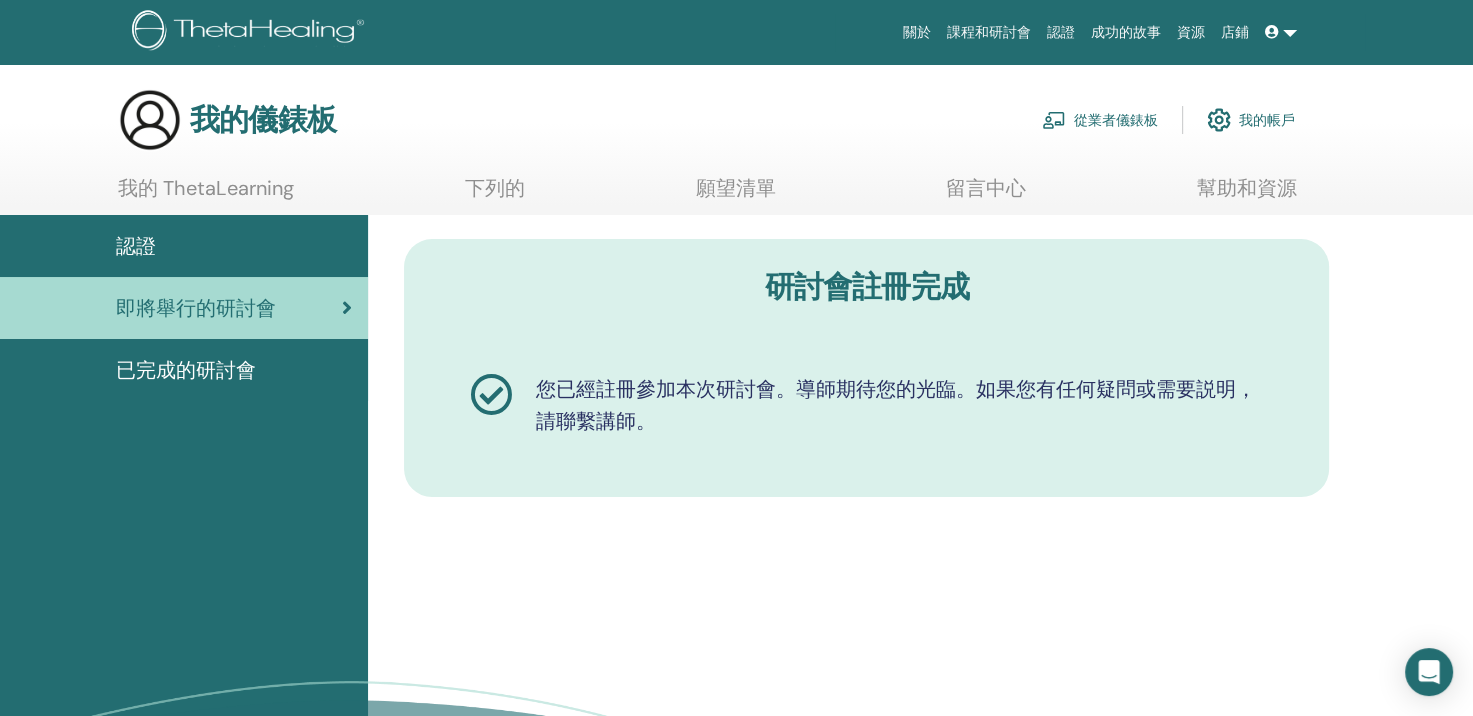 click on "我的帳戶" at bounding box center [1267, 120] 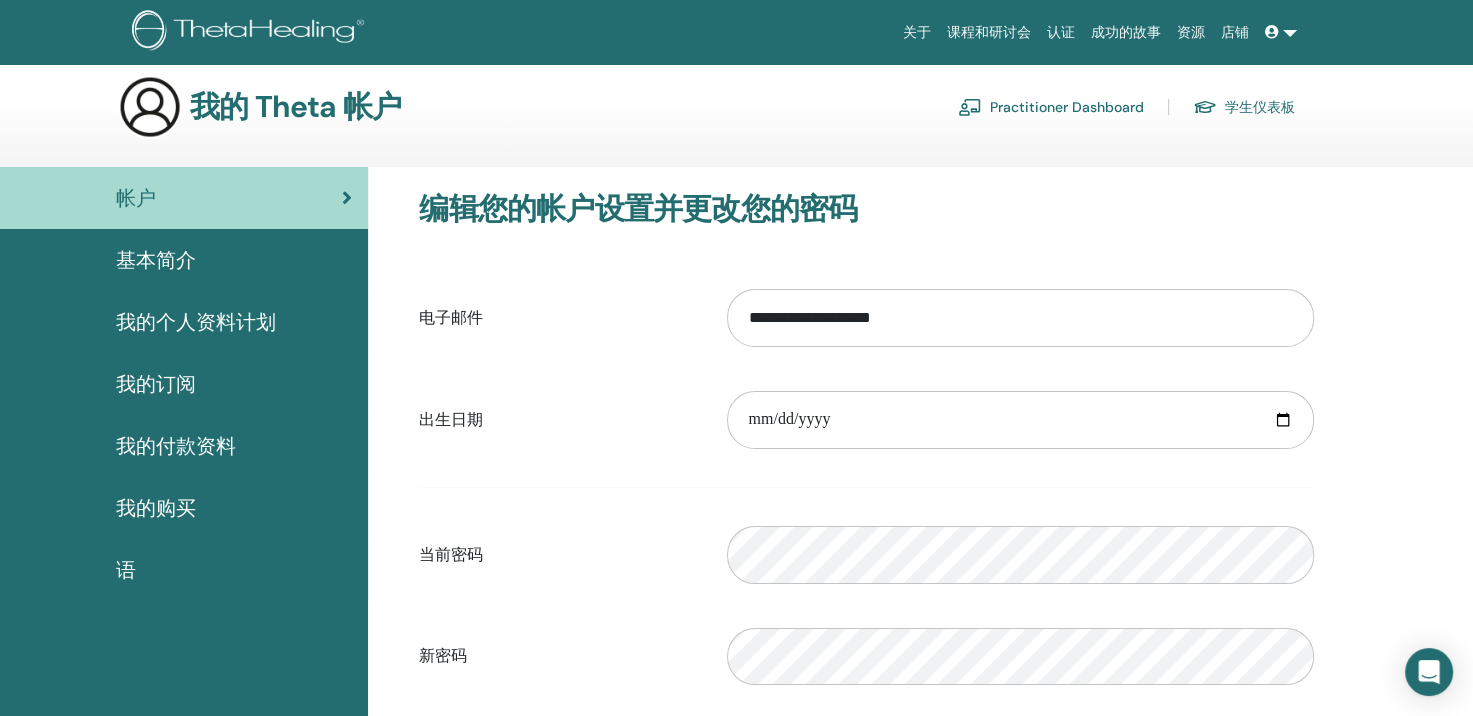 scroll, scrollTop: 0, scrollLeft: 0, axis: both 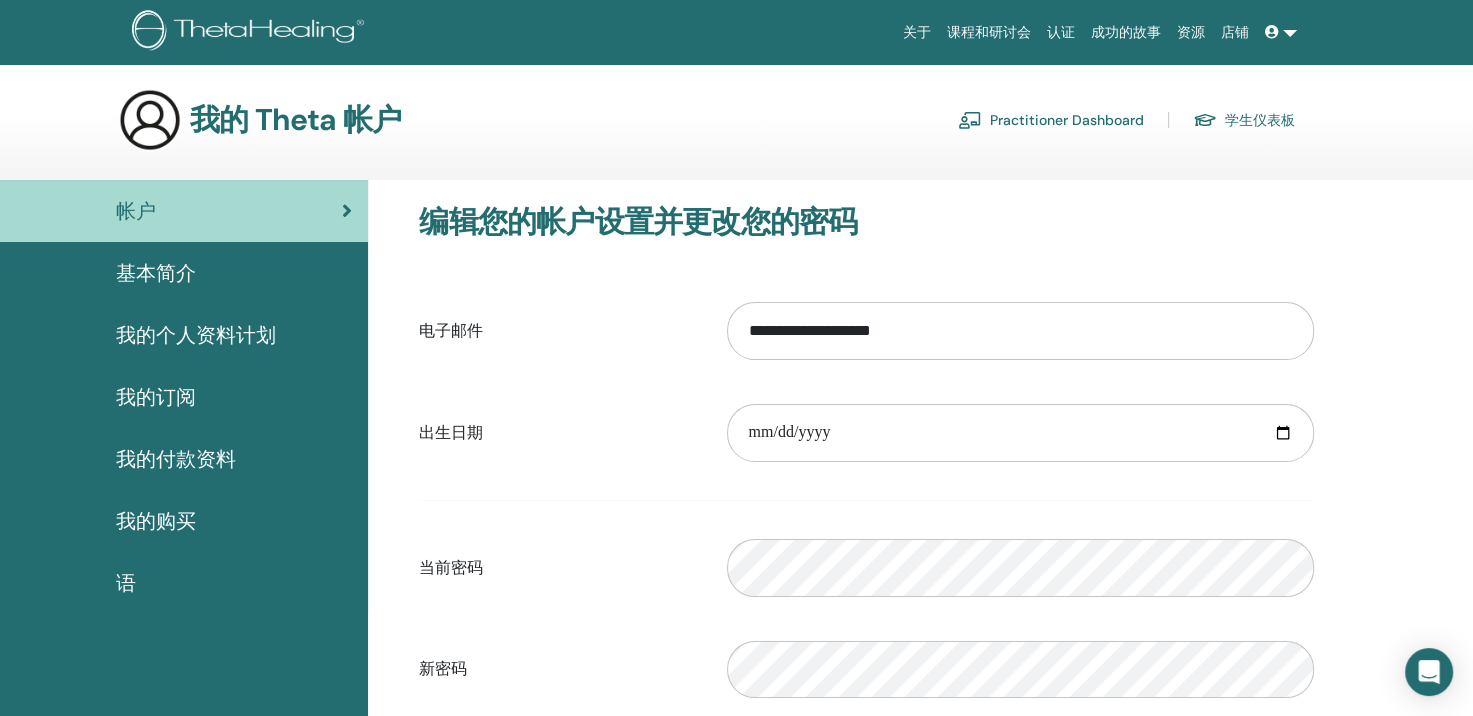 click on "我的付款资料" at bounding box center (176, 459) 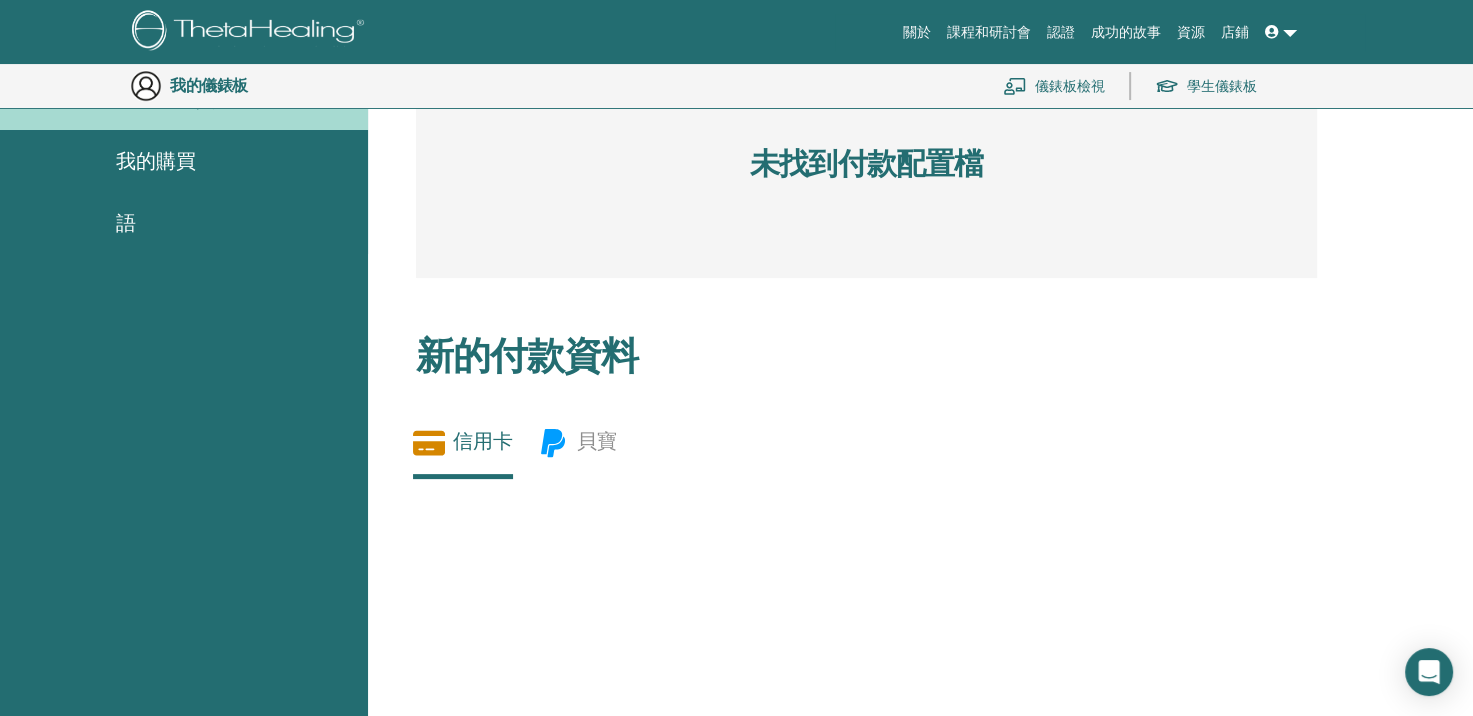 scroll, scrollTop: 144, scrollLeft: 0, axis: vertical 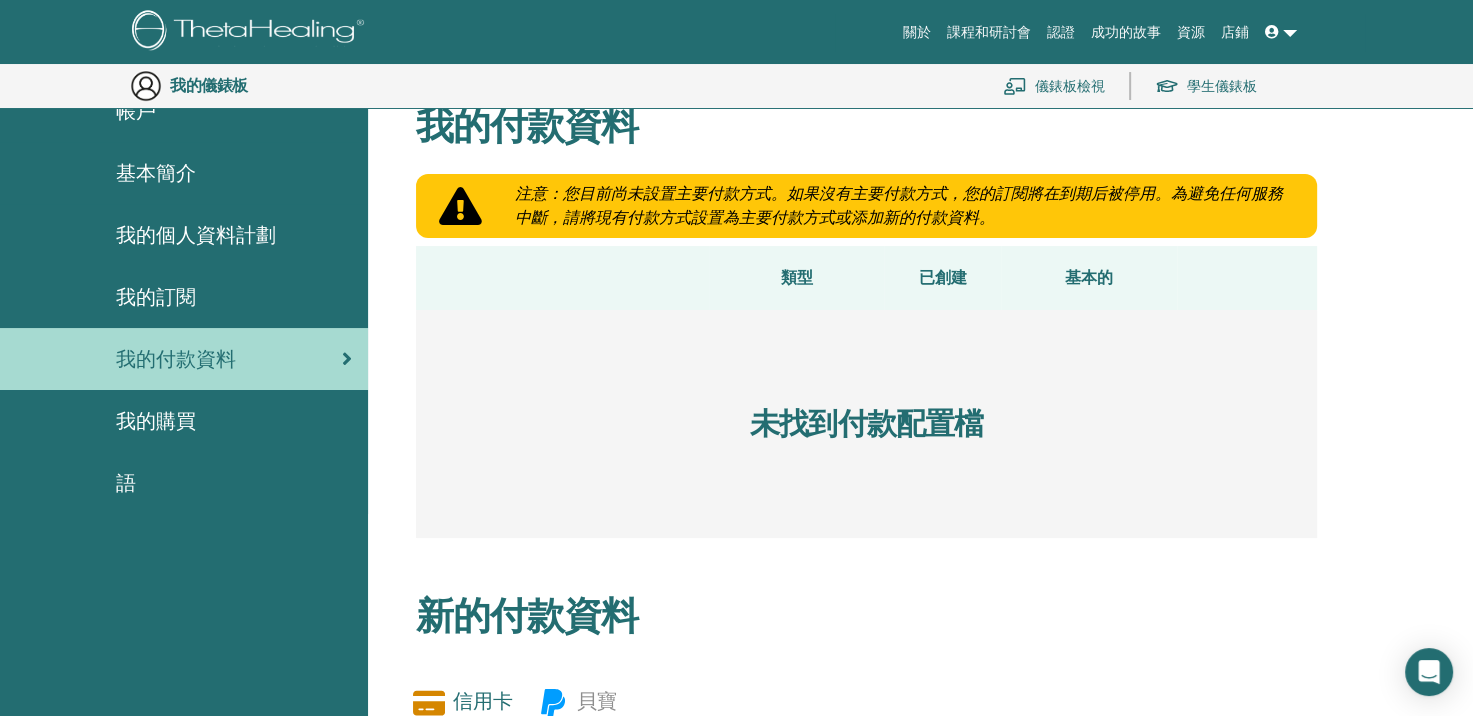 click on "我的購買" at bounding box center [156, 421] 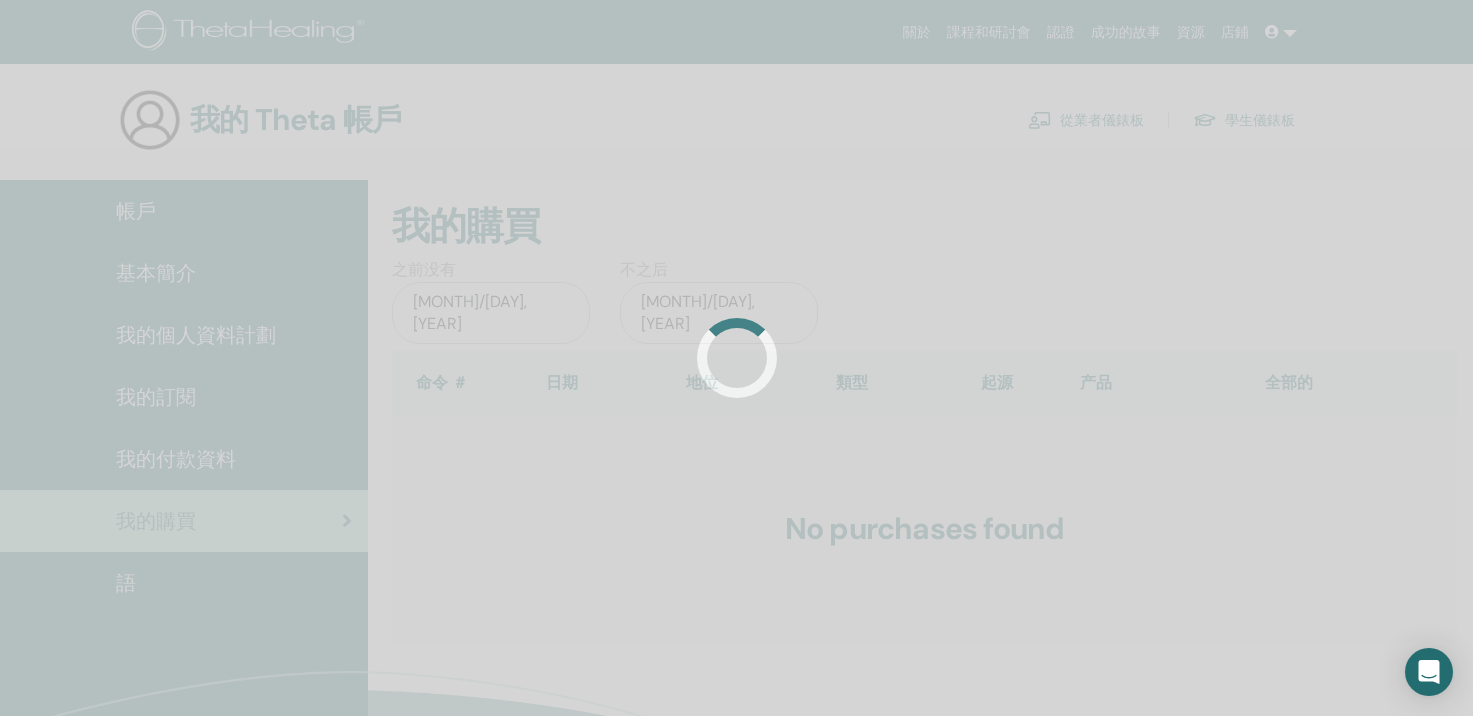 scroll, scrollTop: 0, scrollLeft: 0, axis: both 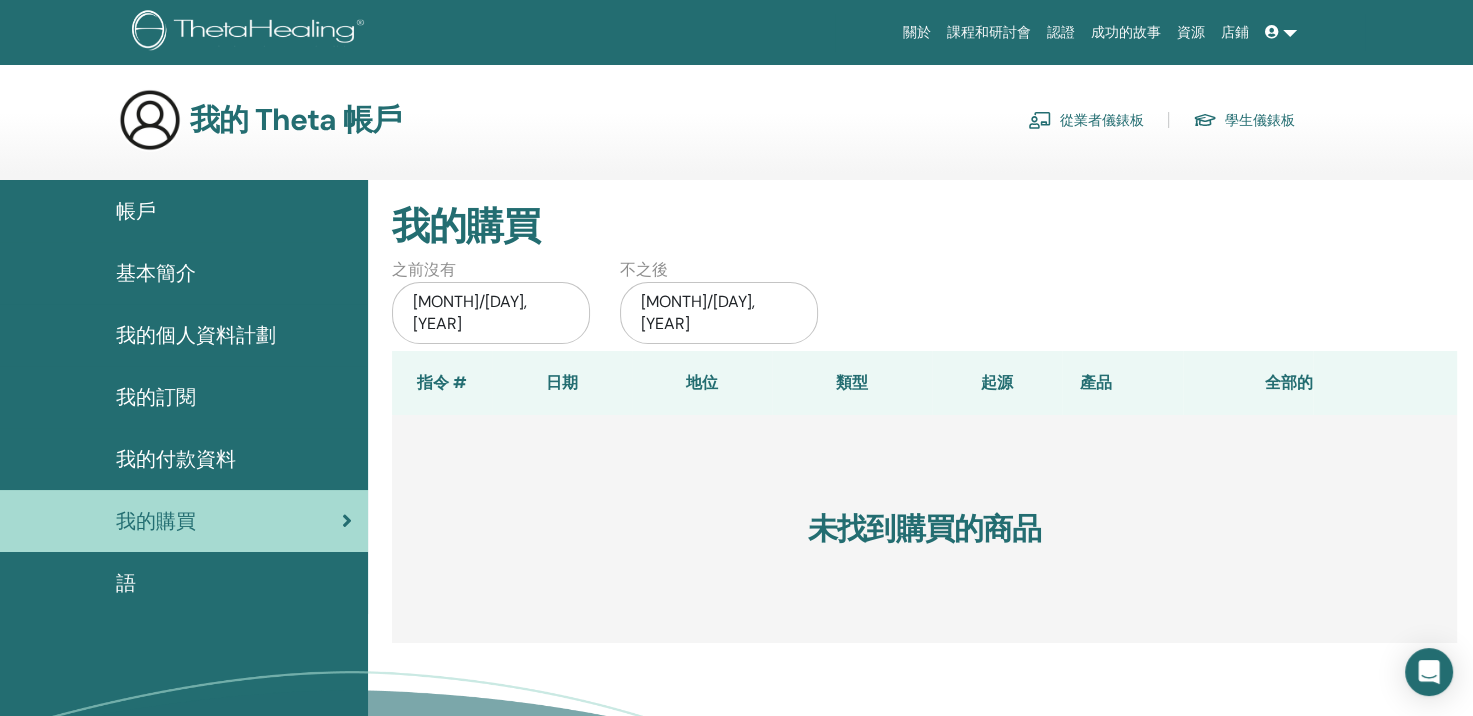 click on "學生儀錶板" at bounding box center [1244, 120] 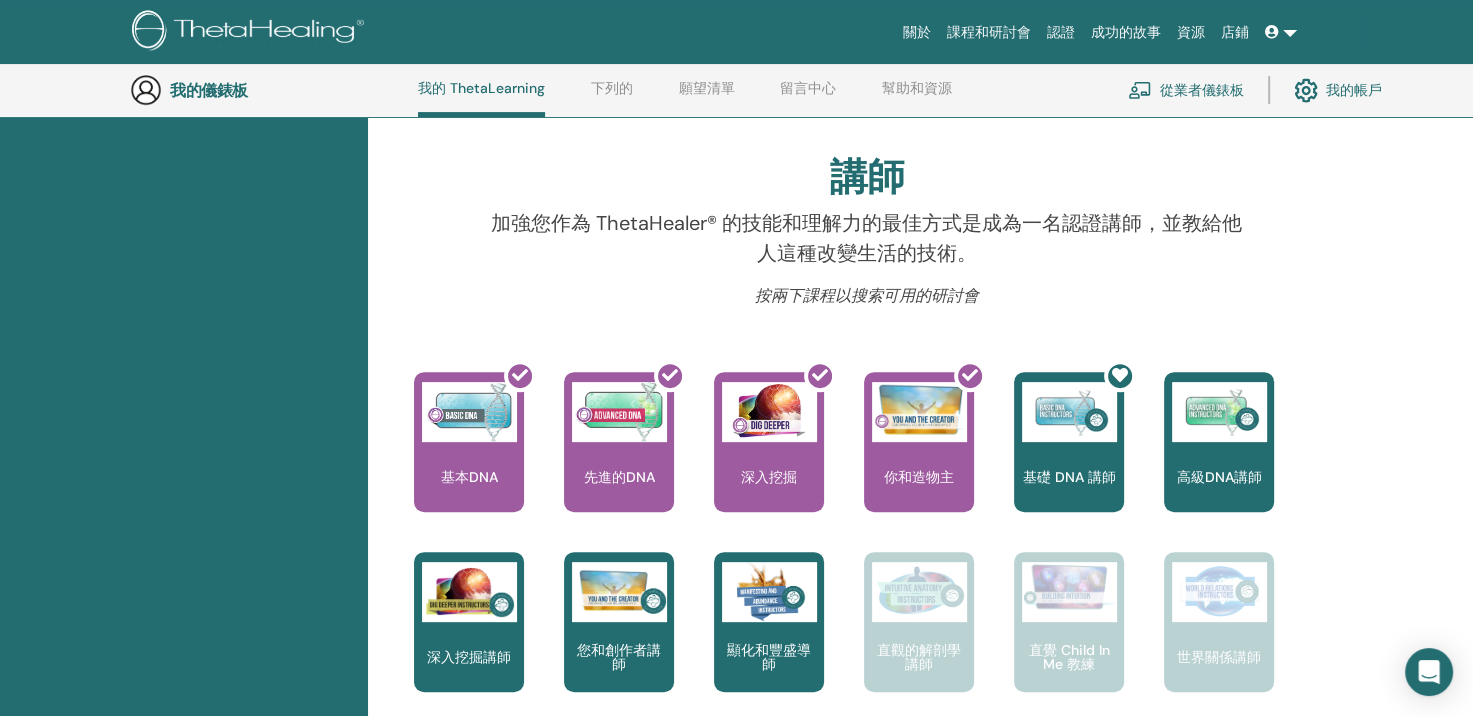 scroll, scrollTop: 552, scrollLeft: 0, axis: vertical 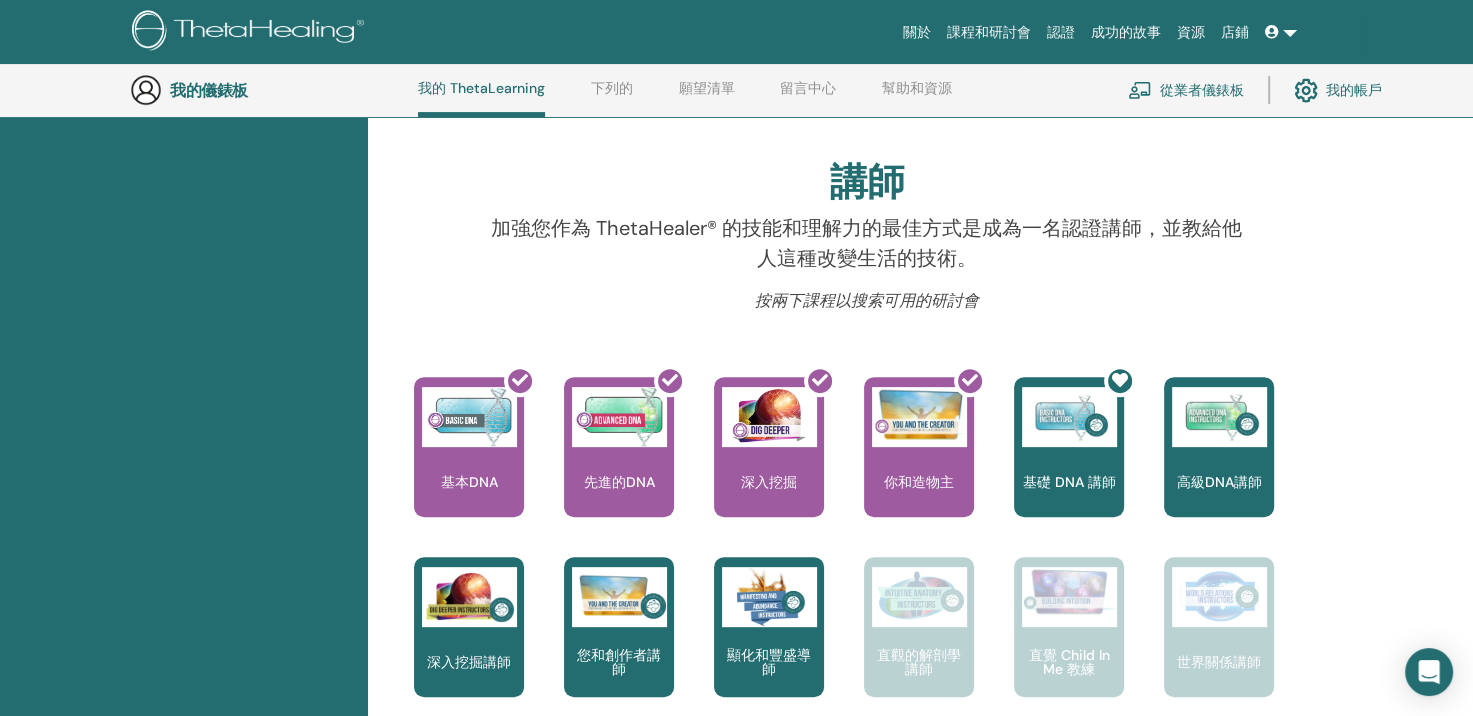 click on "關於" at bounding box center (917, 32) 